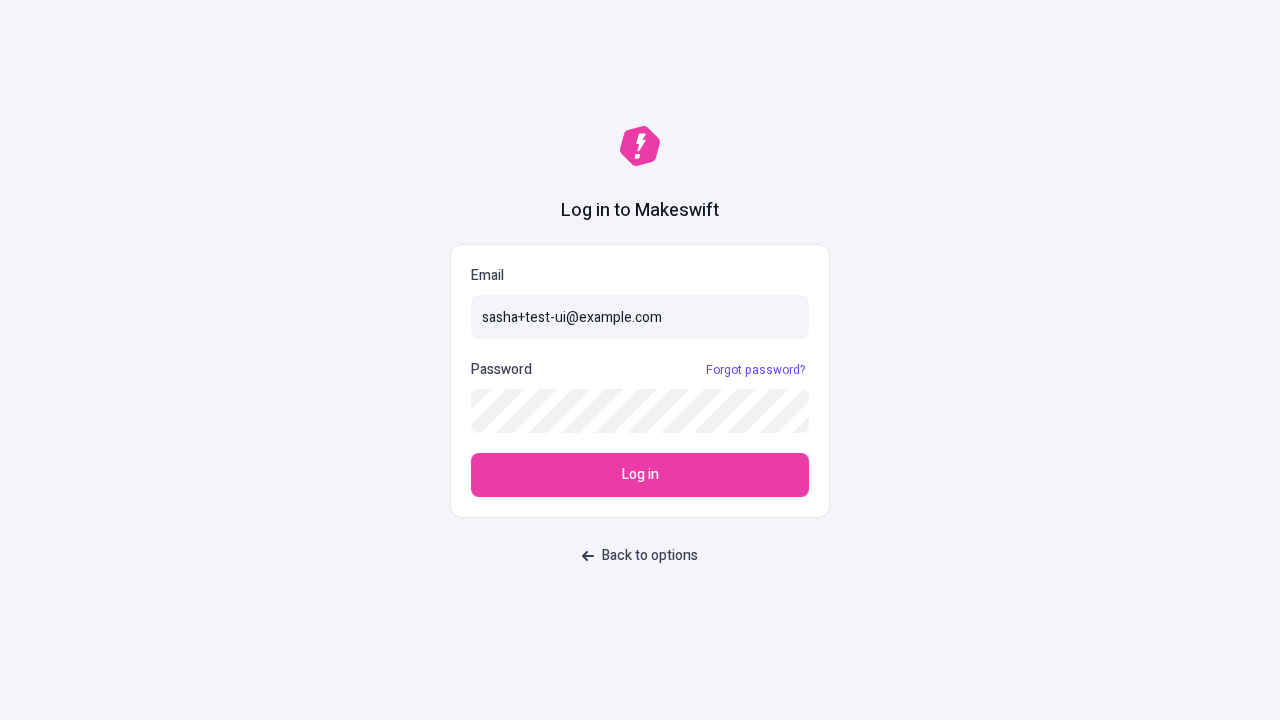 scroll, scrollTop: 0, scrollLeft: 0, axis: both 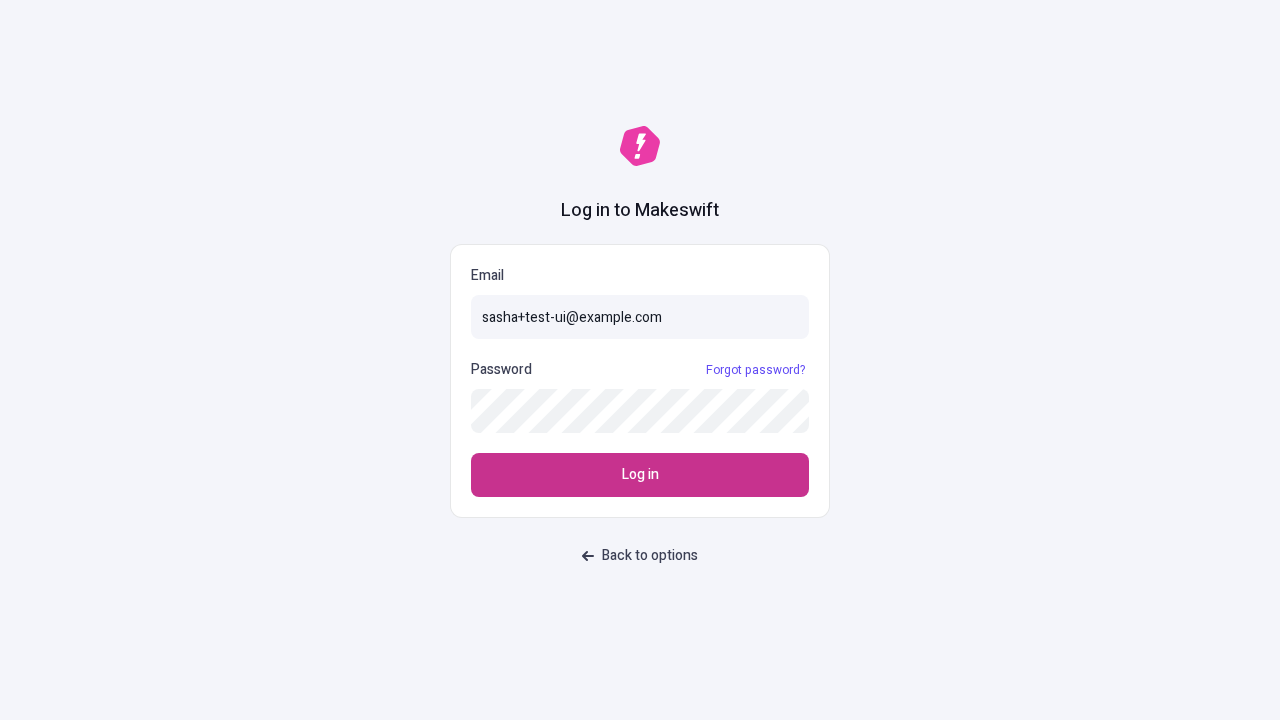click on "Log in" at bounding box center [640, 475] 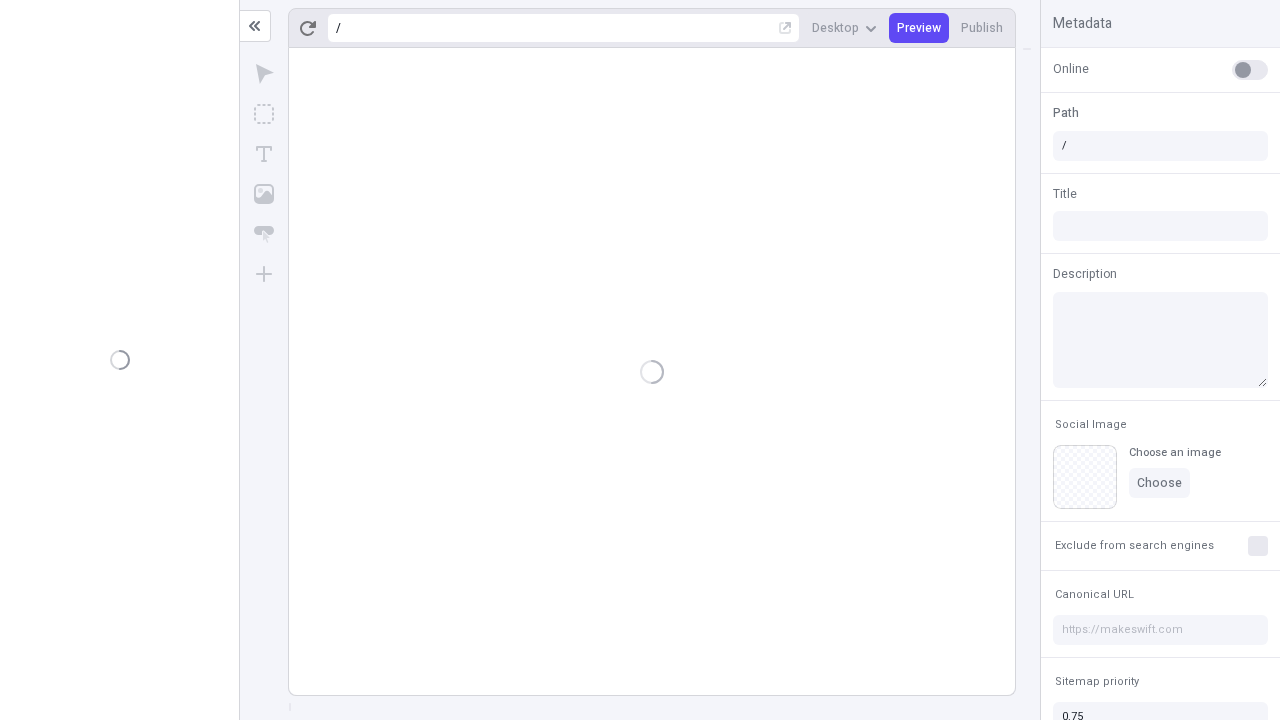 scroll, scrollTop: 0, scrollLeft: 0, axis: both 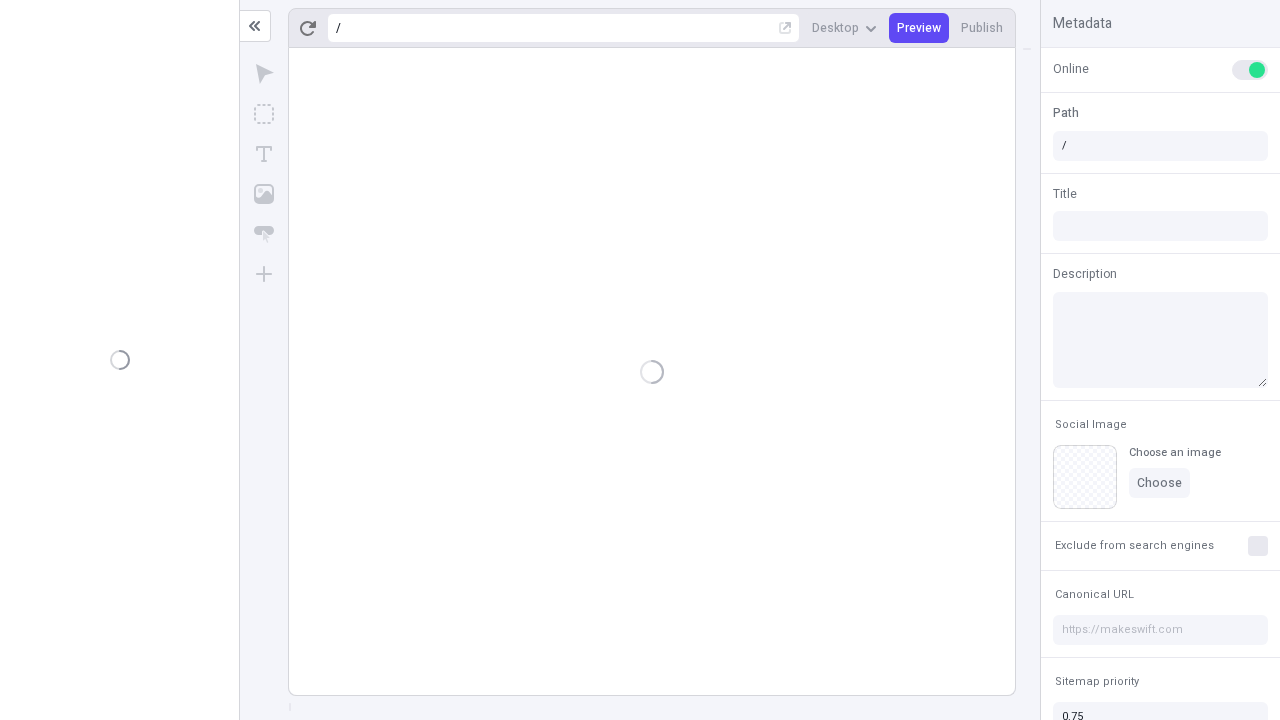 type on "/deep-link-conicio" 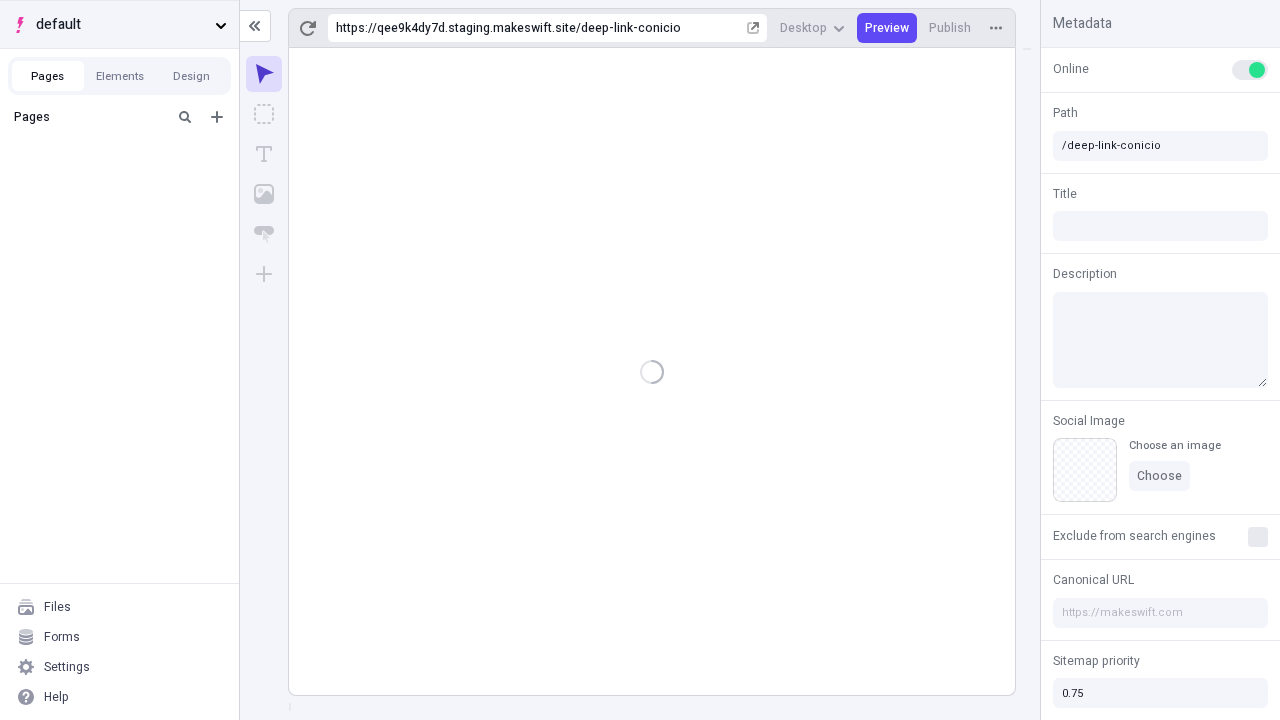click on "default" at bounding box center [121, 25] 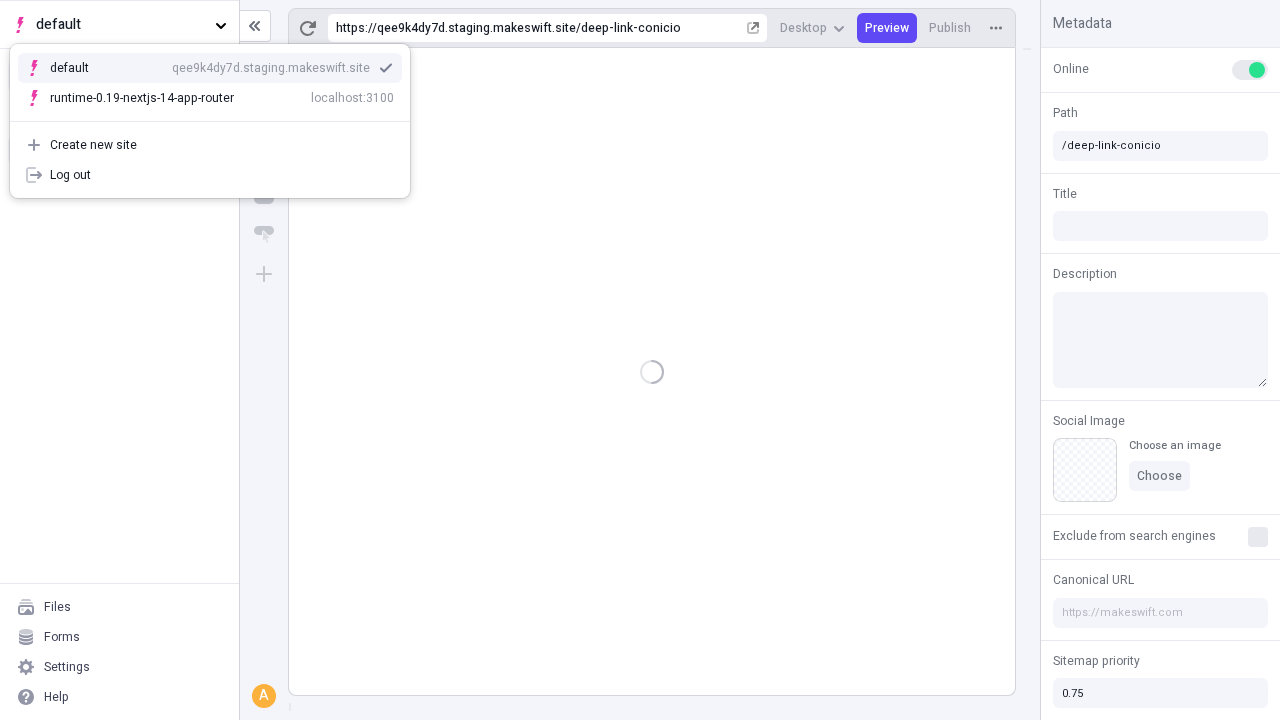 click on "qee9k4dy7d.staging.makeswift.site" at bounding box center (271, 68) 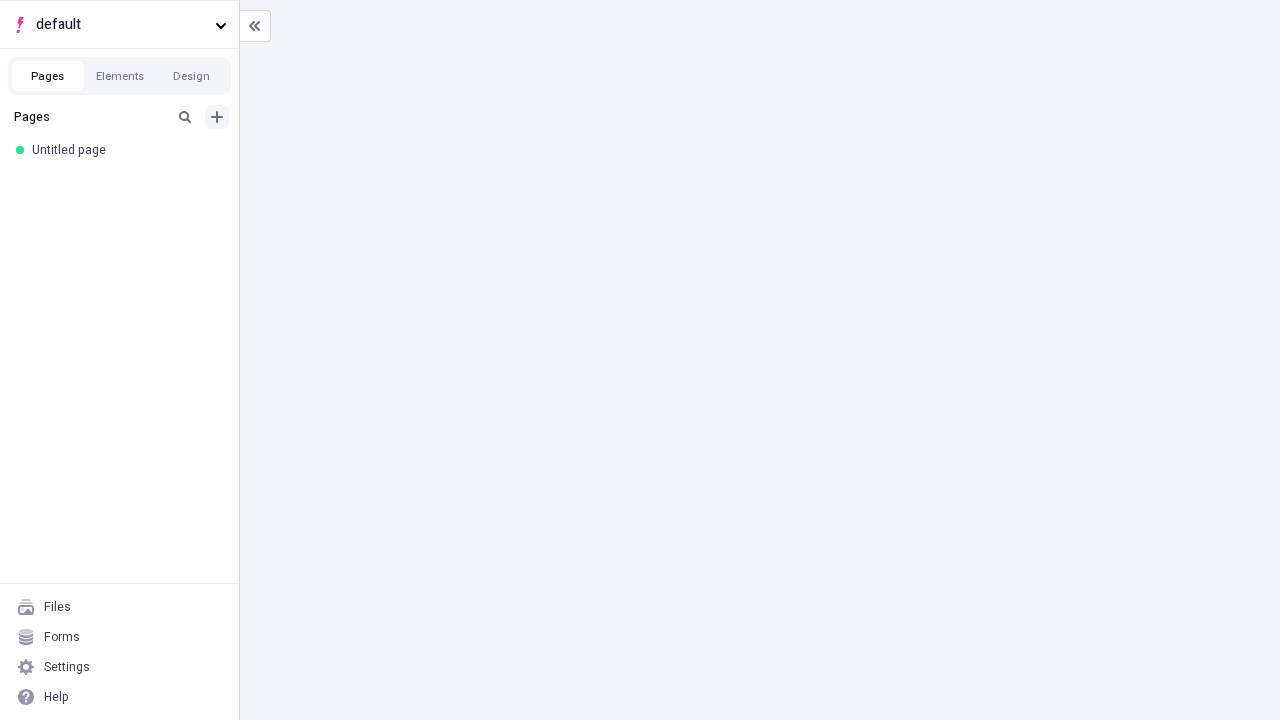 click 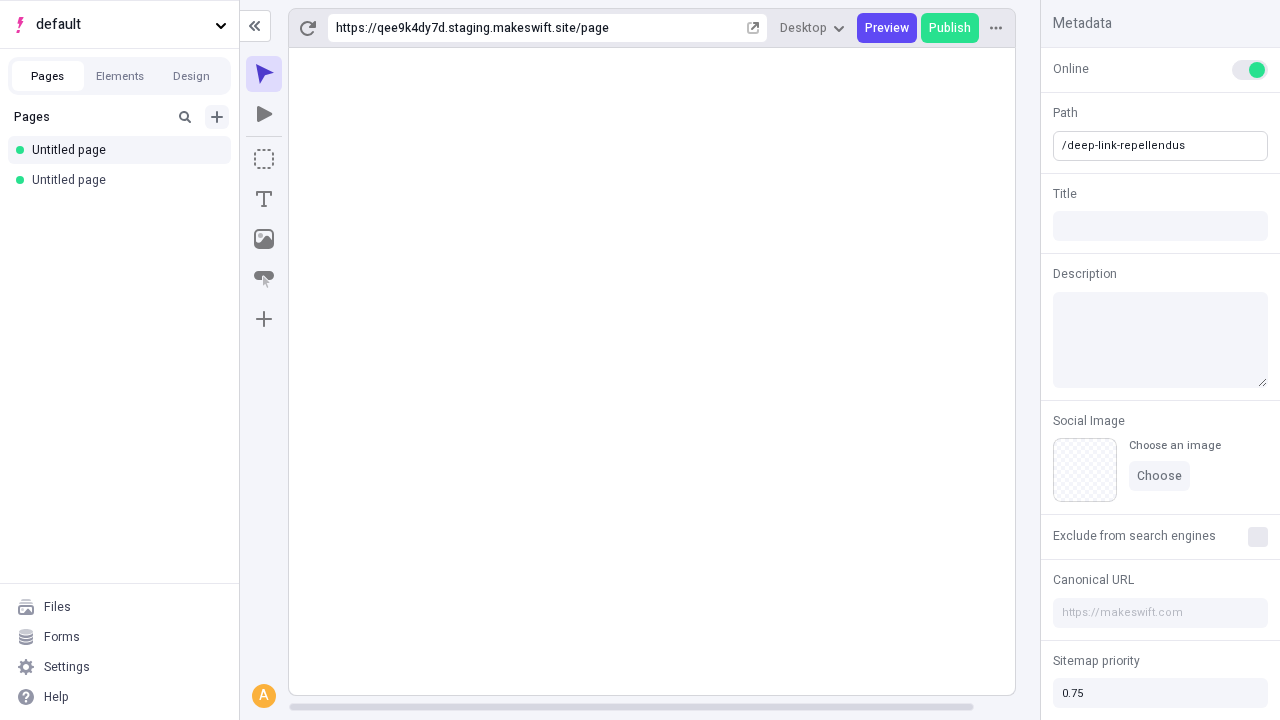 type on "/[WORD]" 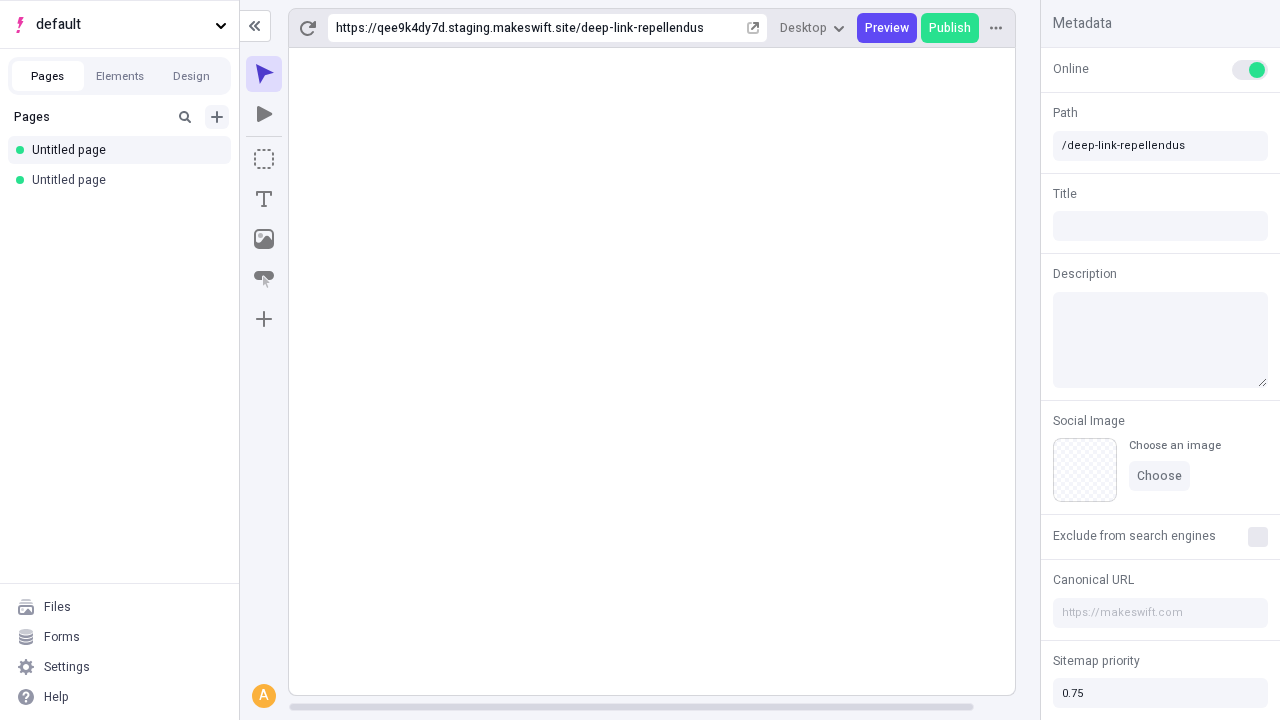 click 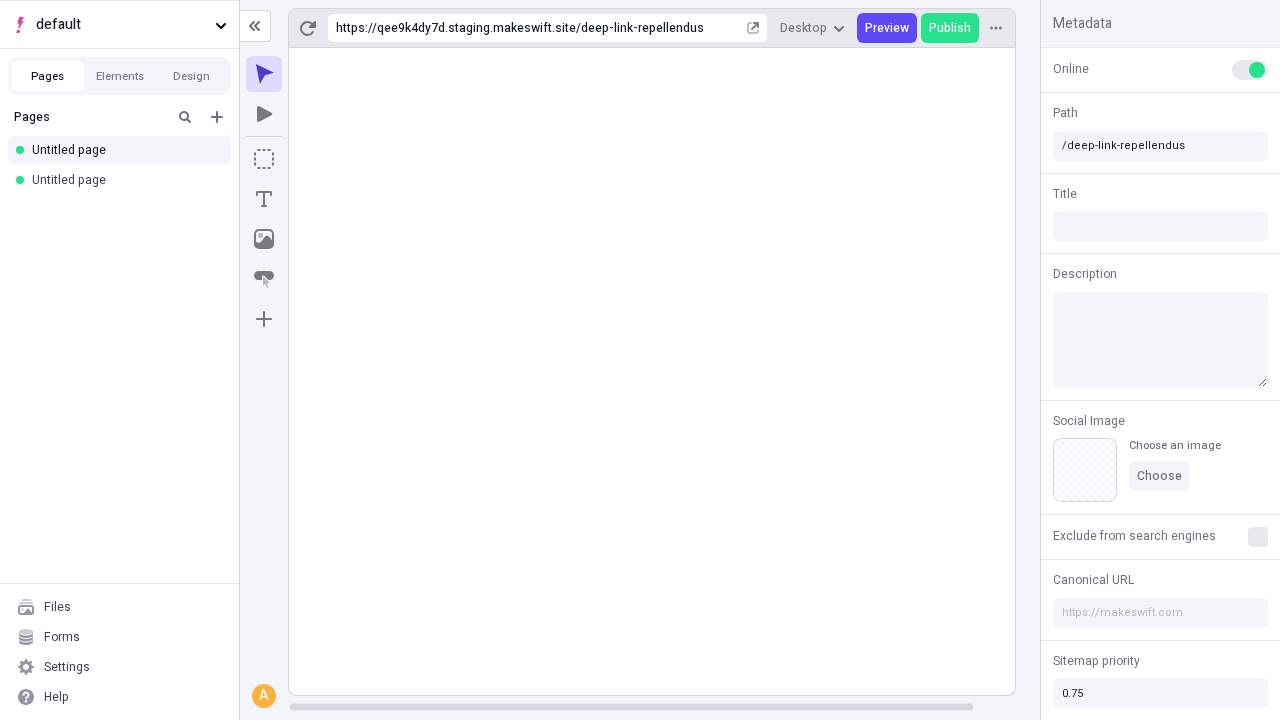 click on "Blank page" at bounding box center (125, 182) 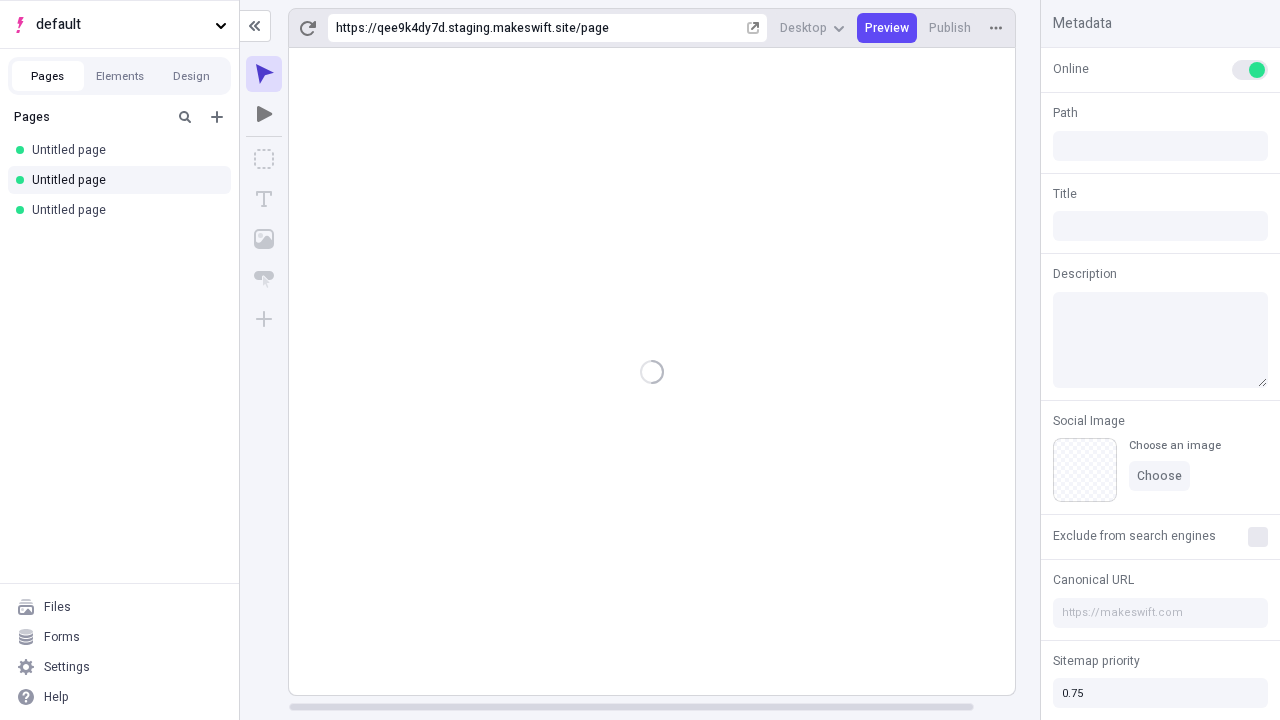 type on "/page" 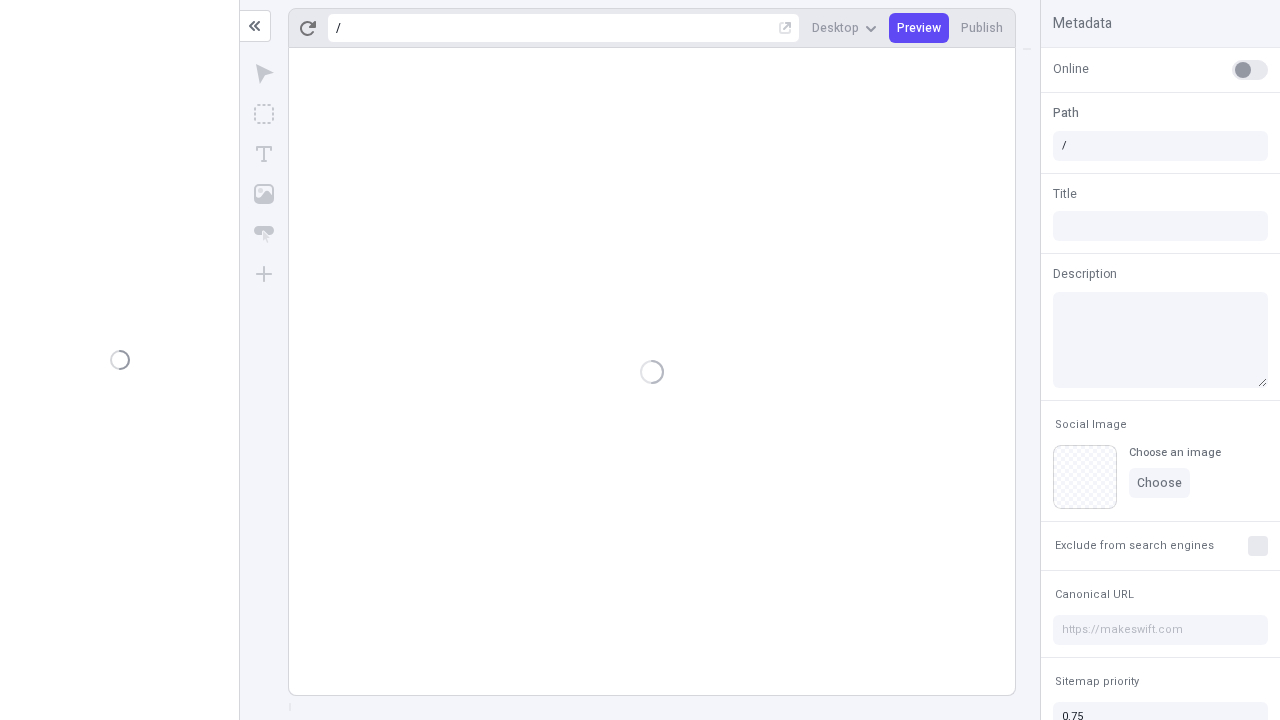 scroll, scrollTop: 0, scrollLeft: 0, axis: both 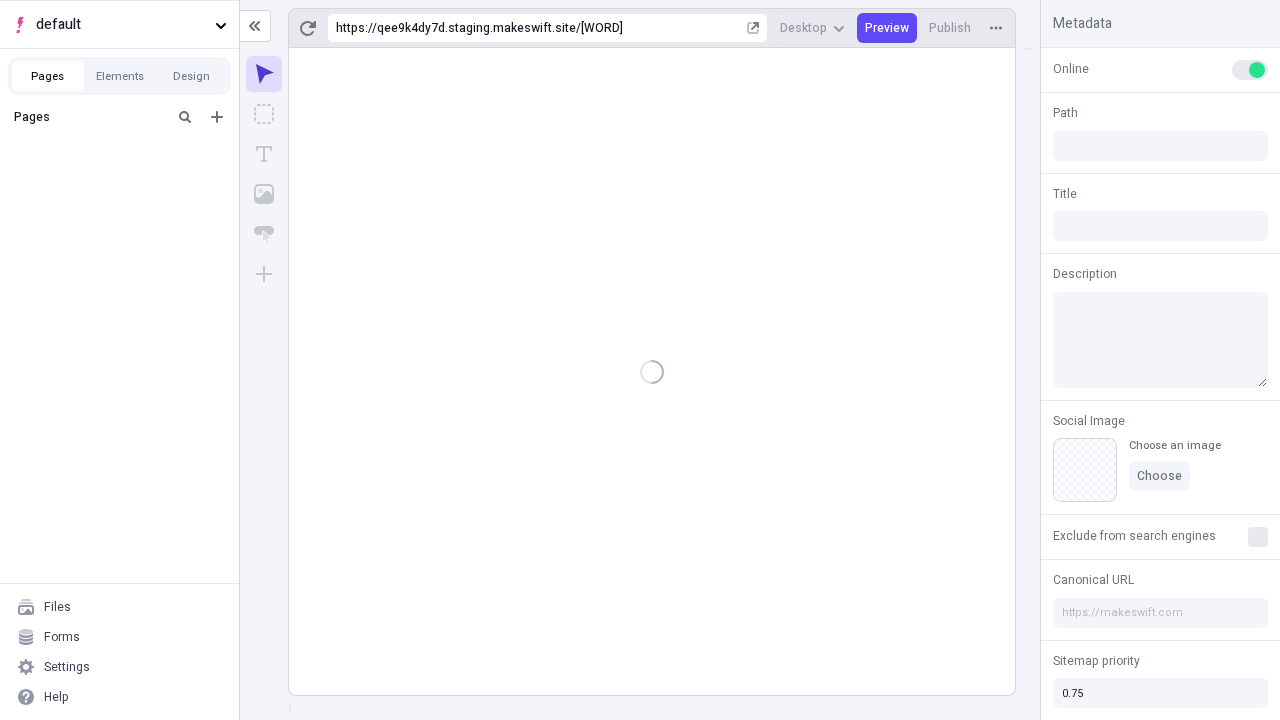 type on "/[WORD]" 